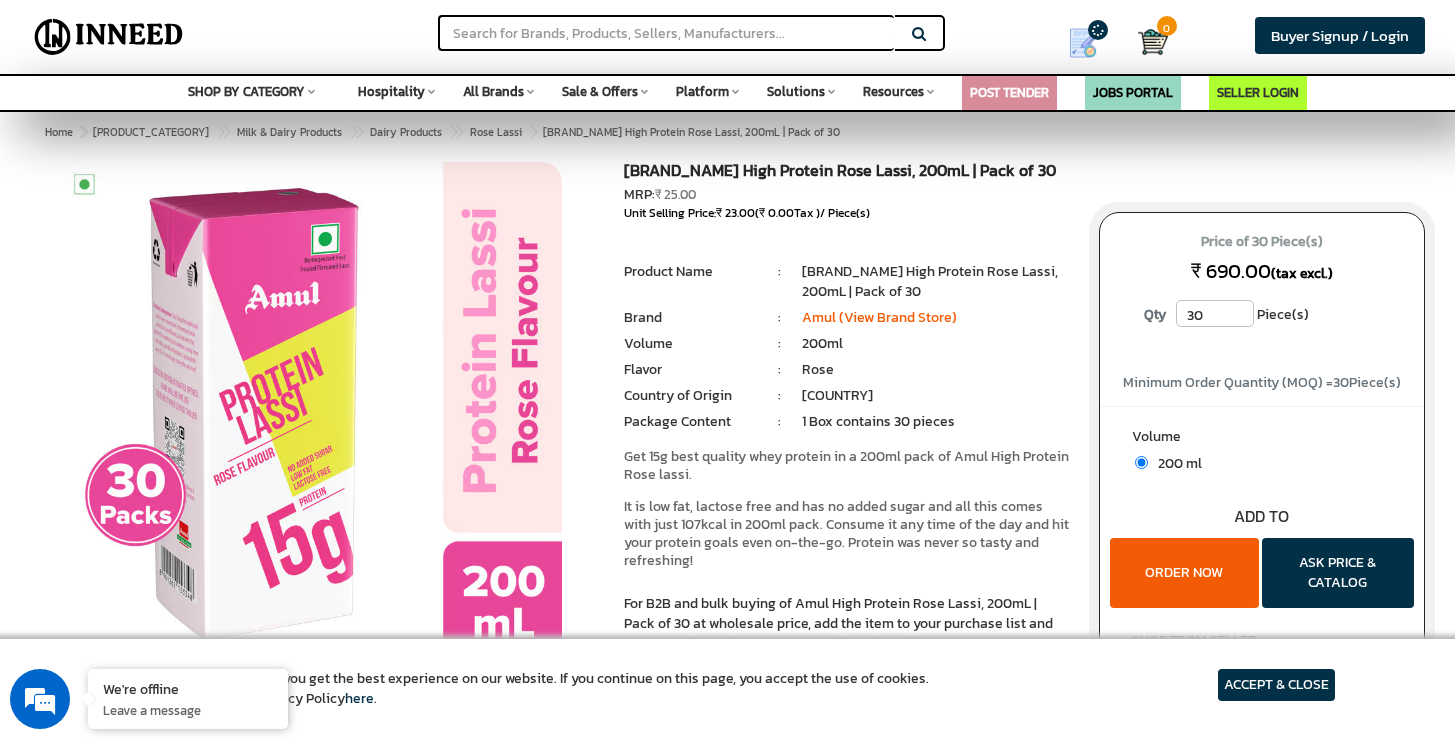 scroll, scrollTop: 0, scrollLeft: 0, axis: both 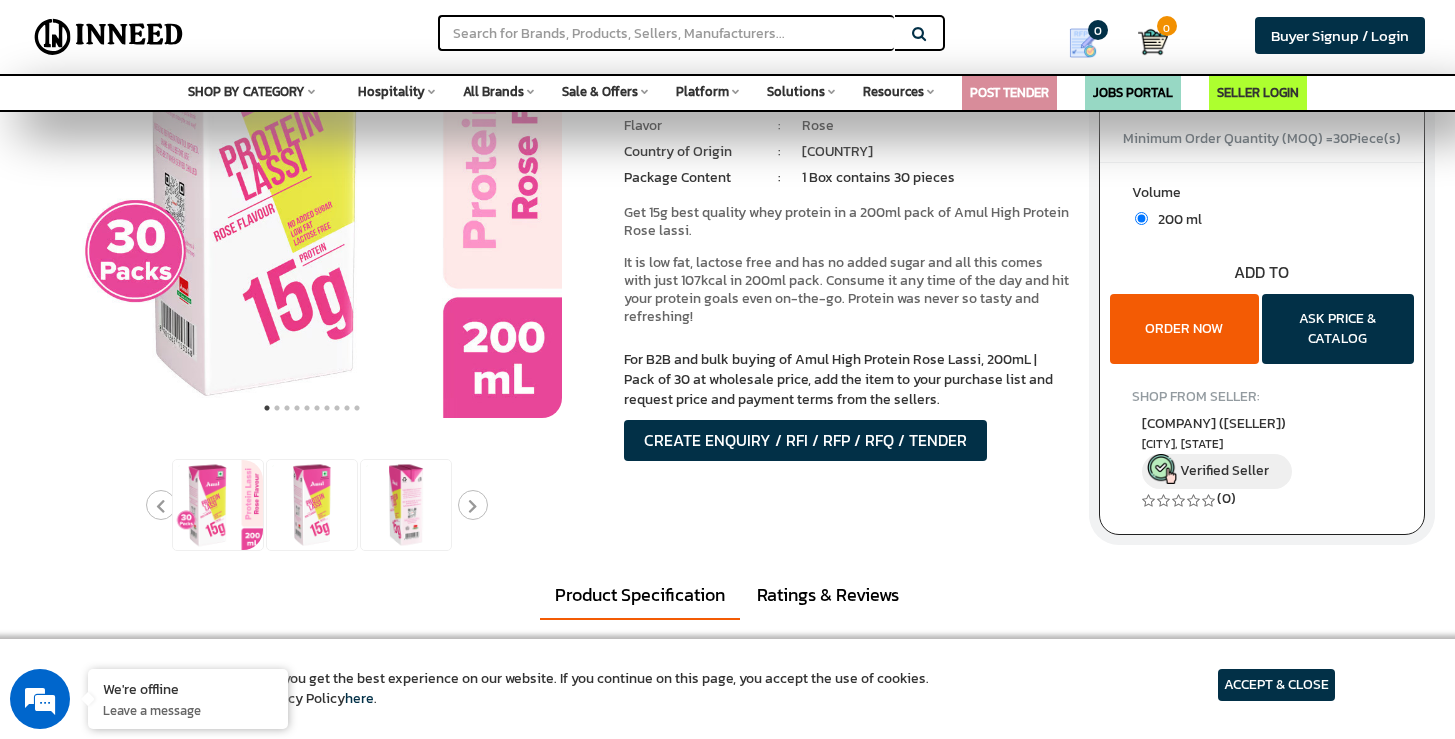 click on "ORDER NOW" at bounding box center (1184, 329) 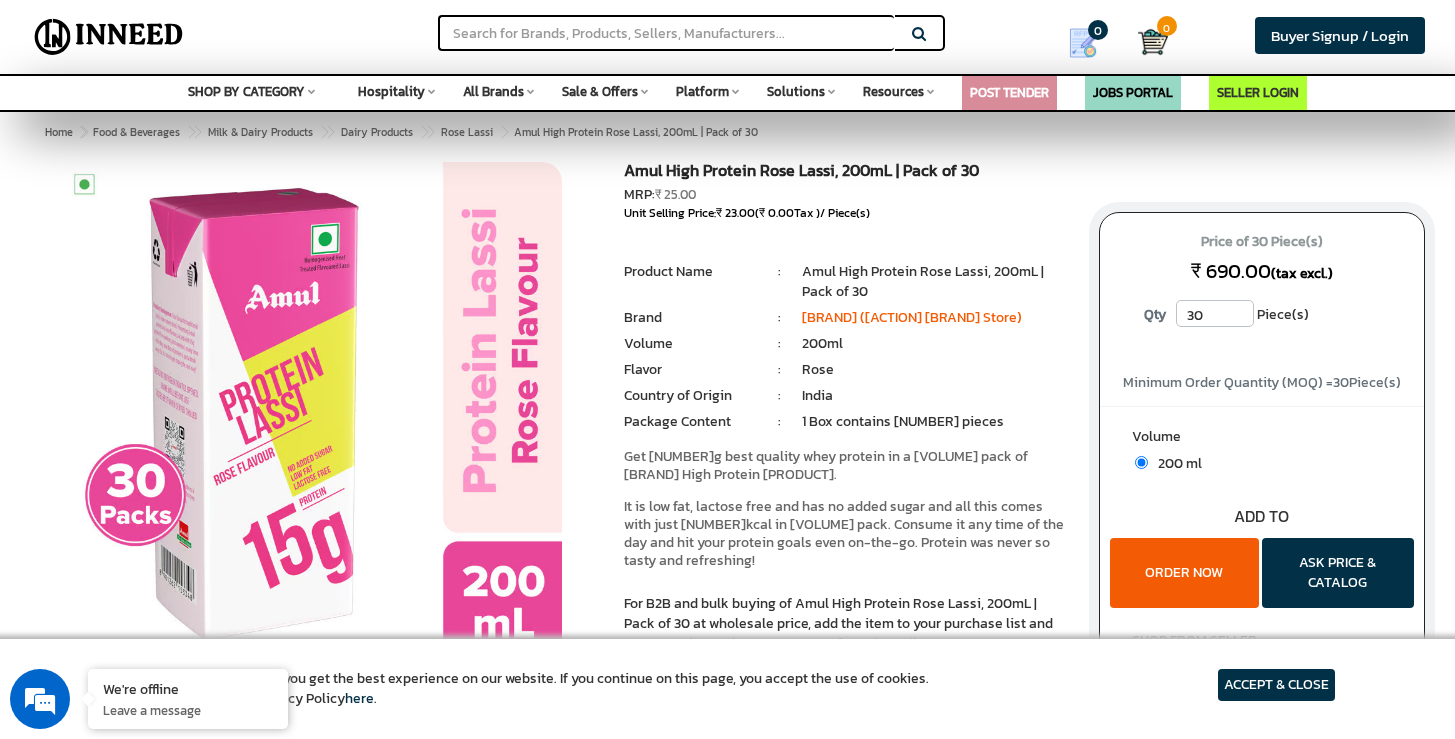 scroll, scrollTop: 456, scrollLeft: 0, axis: vertical 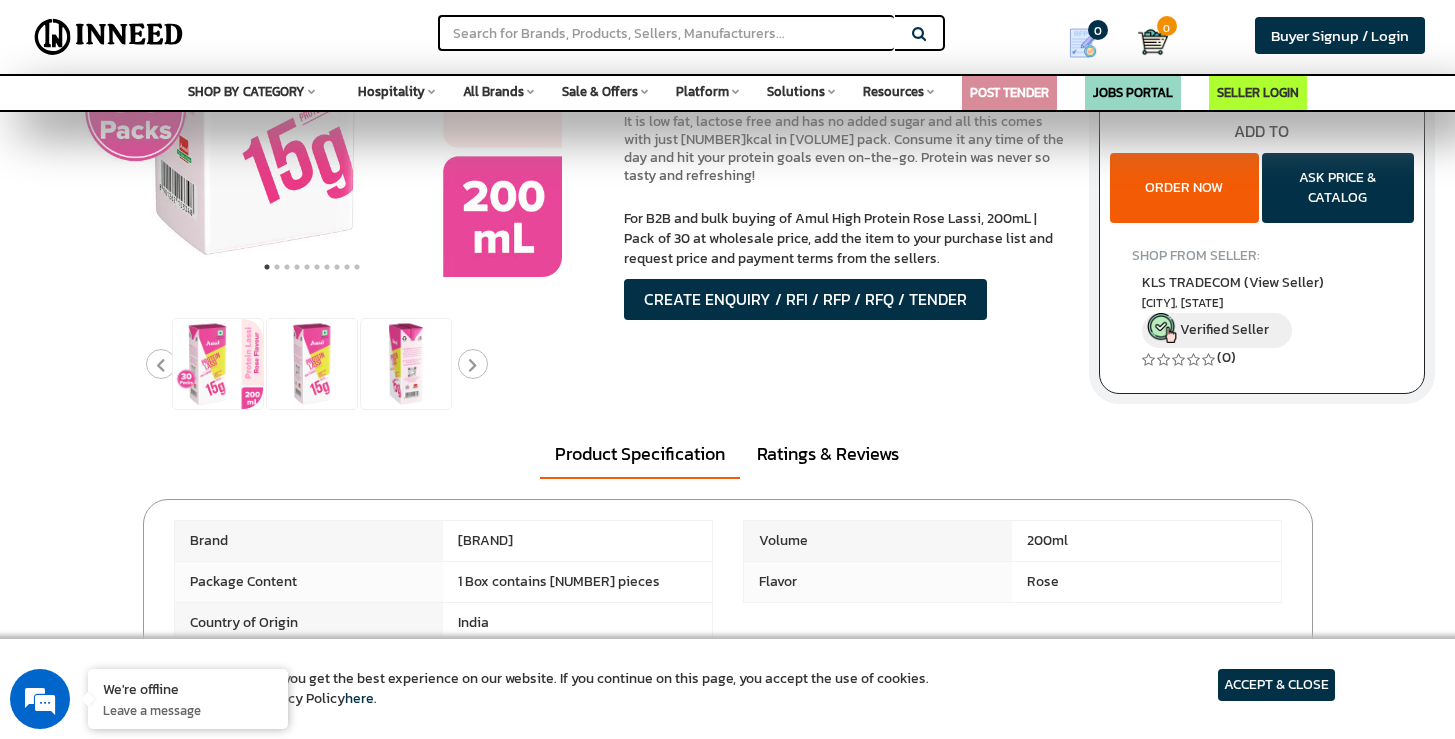 click on "ORDER NOW" at bounding box center (1184, 188) 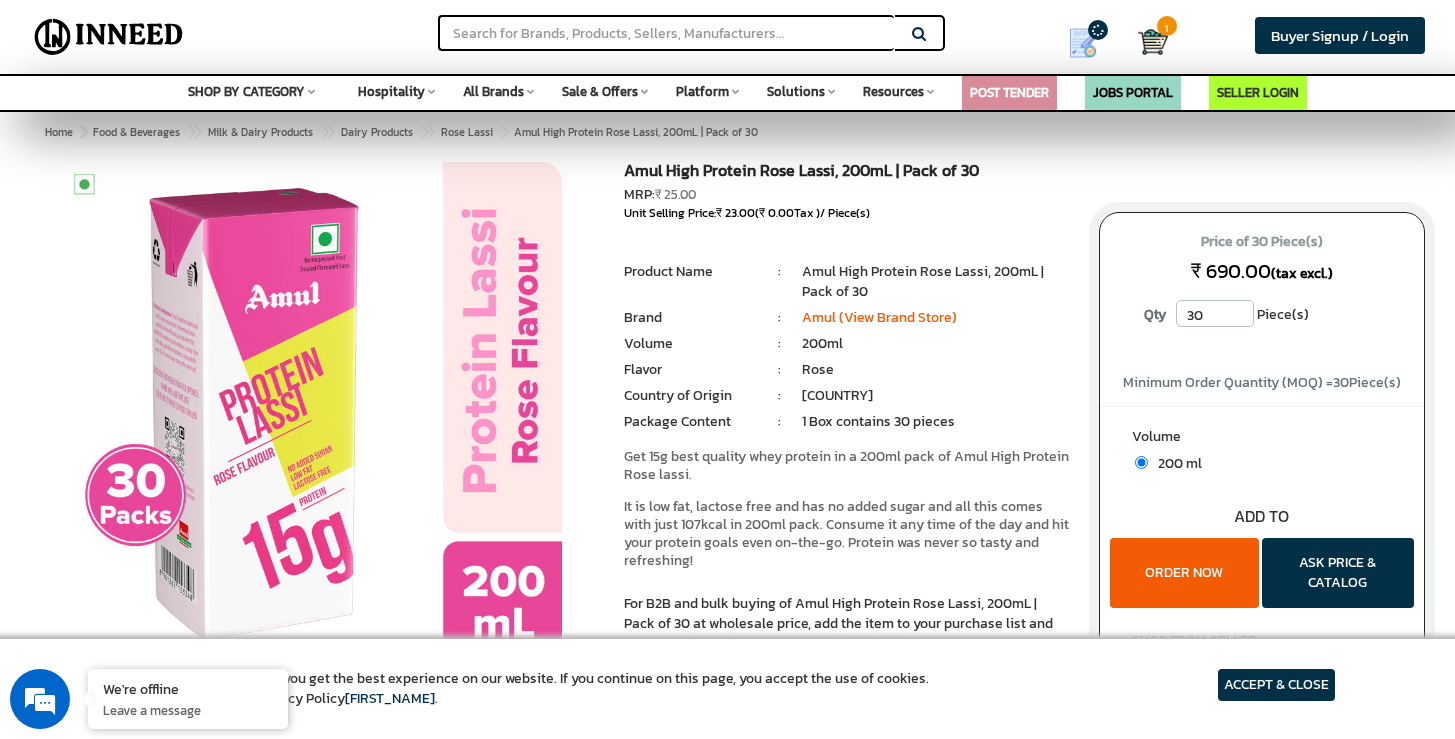 scroll, scrollTop: 385, scrollLeft: 0, axis: vertical 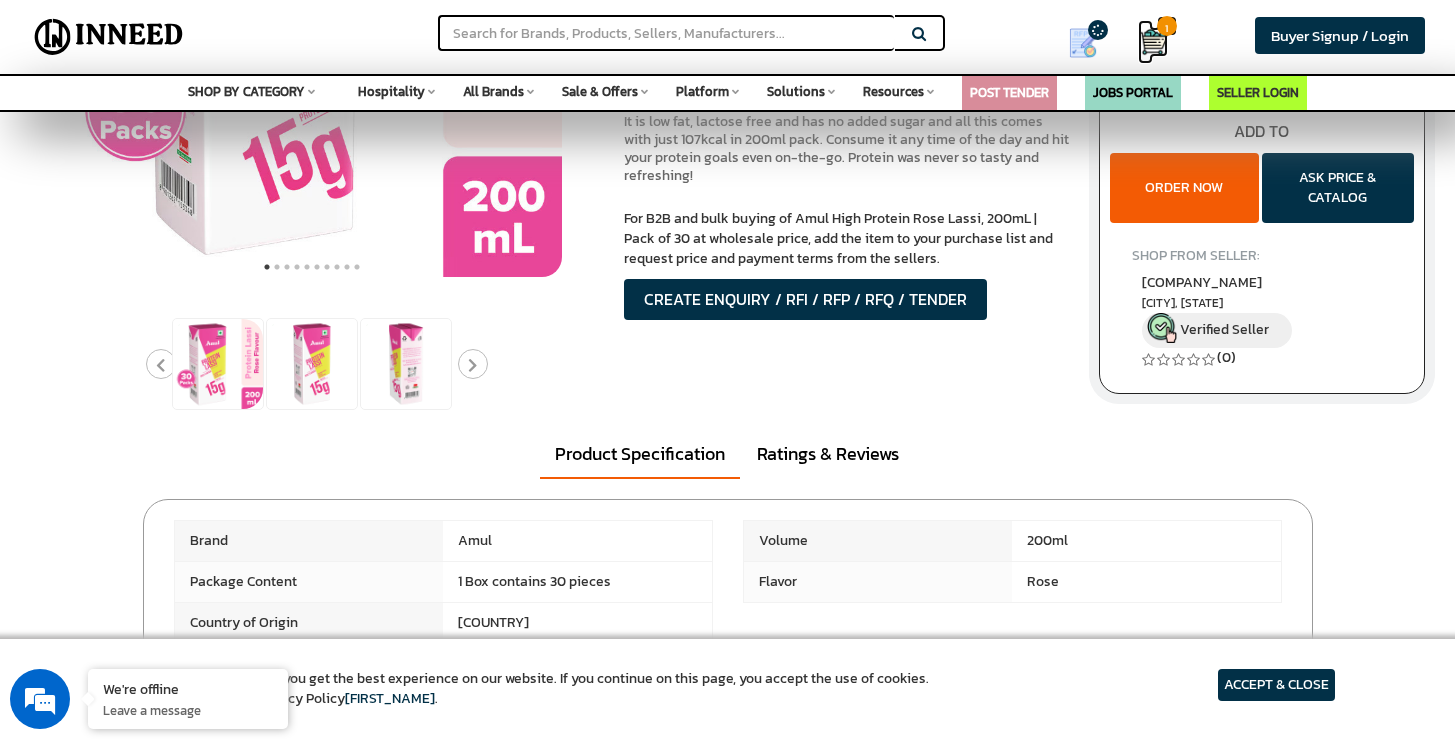 click at bounding box center [1153, 42] 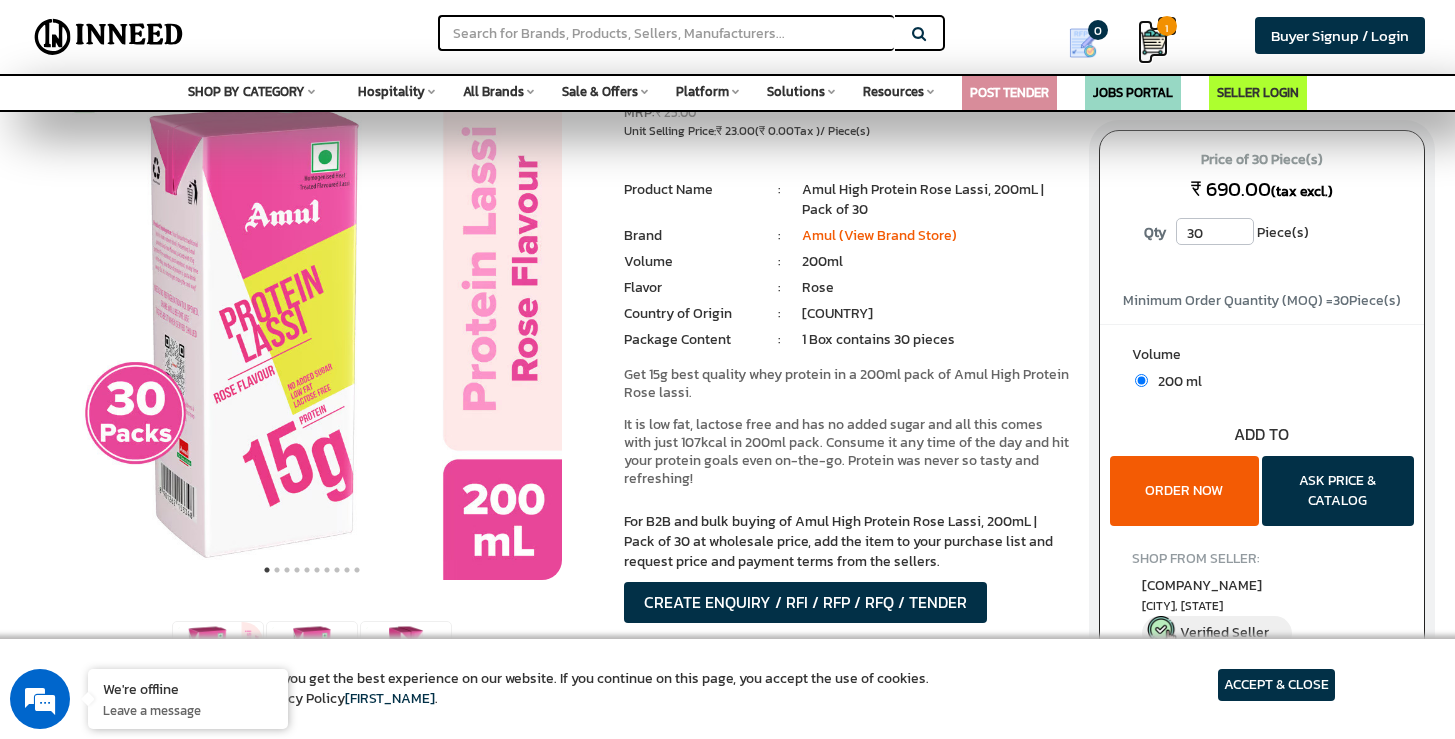 scroll, scrollTop: 0, scrollLeft: 0, axis: both 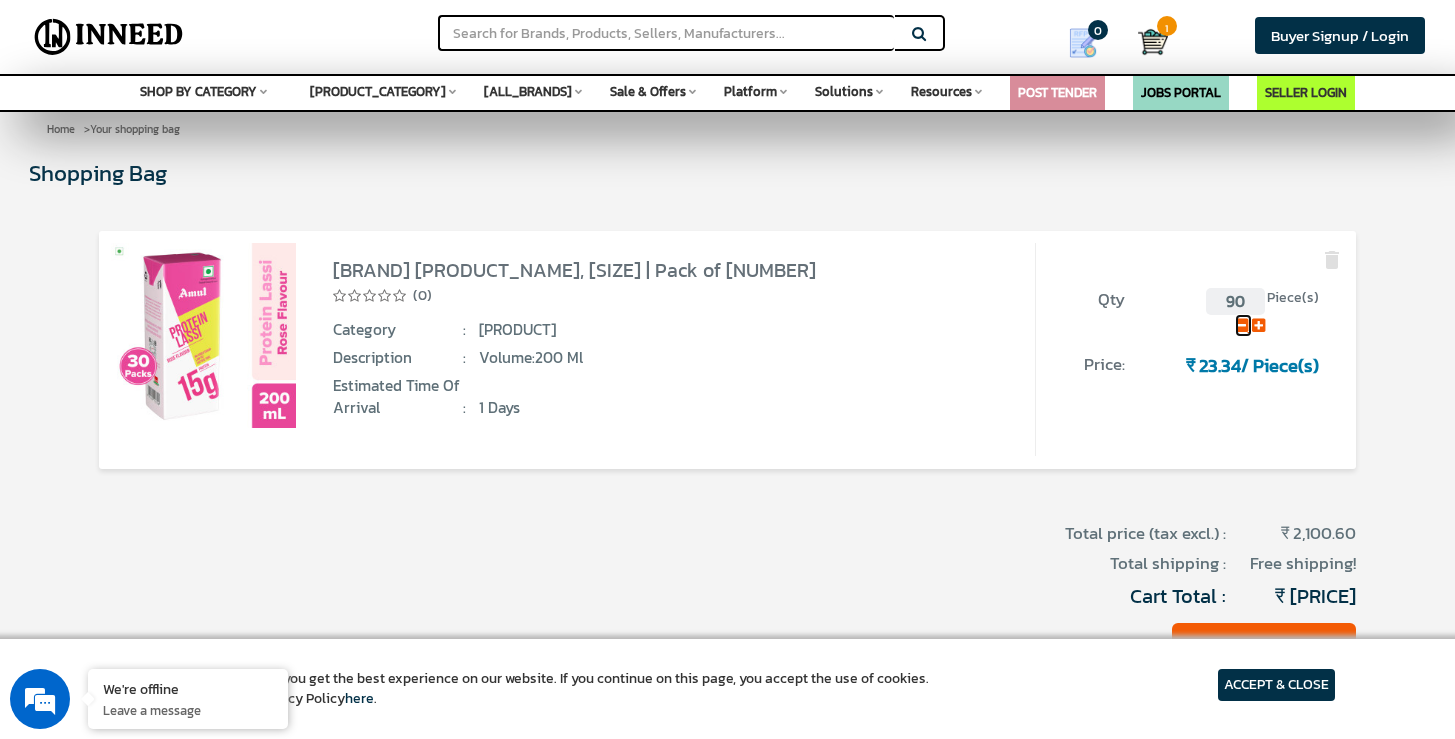 click at bounding box center (1241, 325) 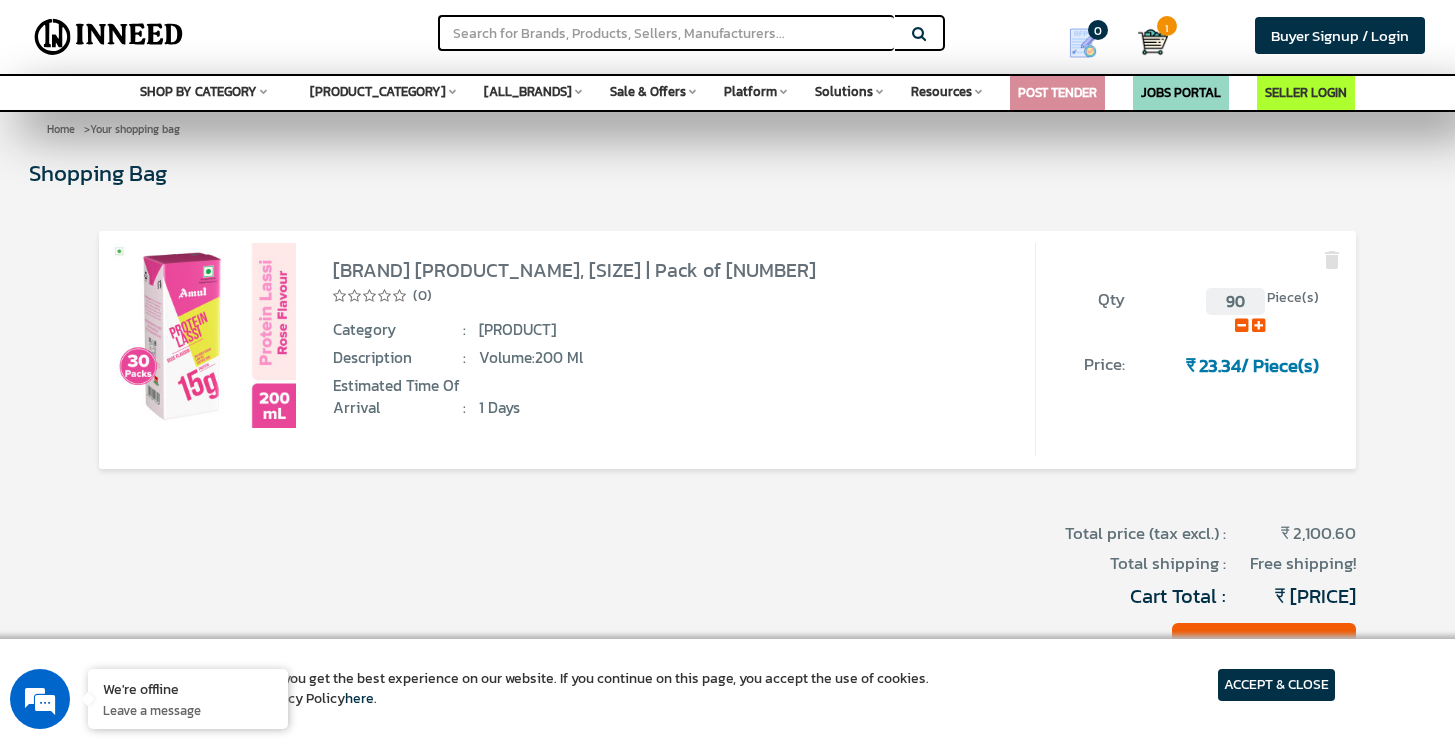 scroll, scrollTop: 0, scrollLeft: 0, axis: both 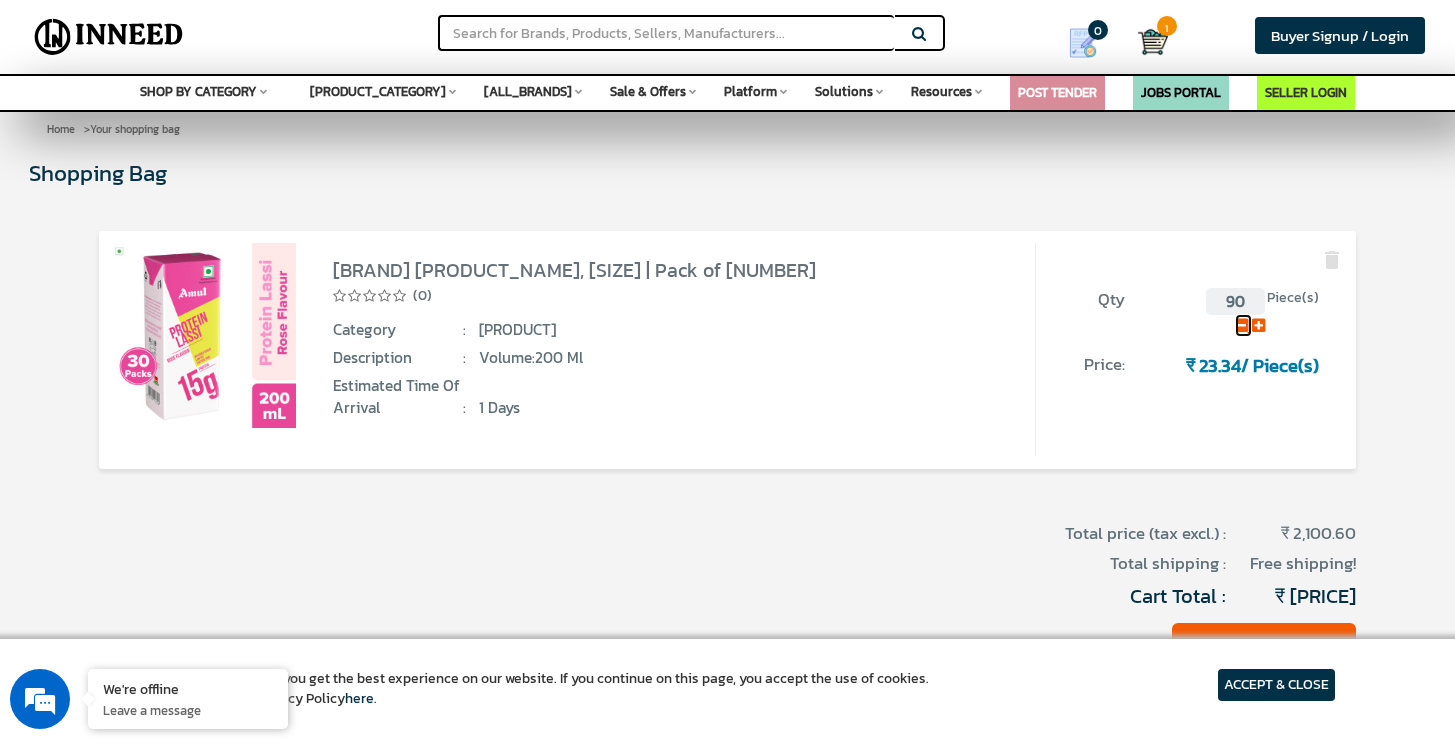 click at bounding box center [1241, 325] 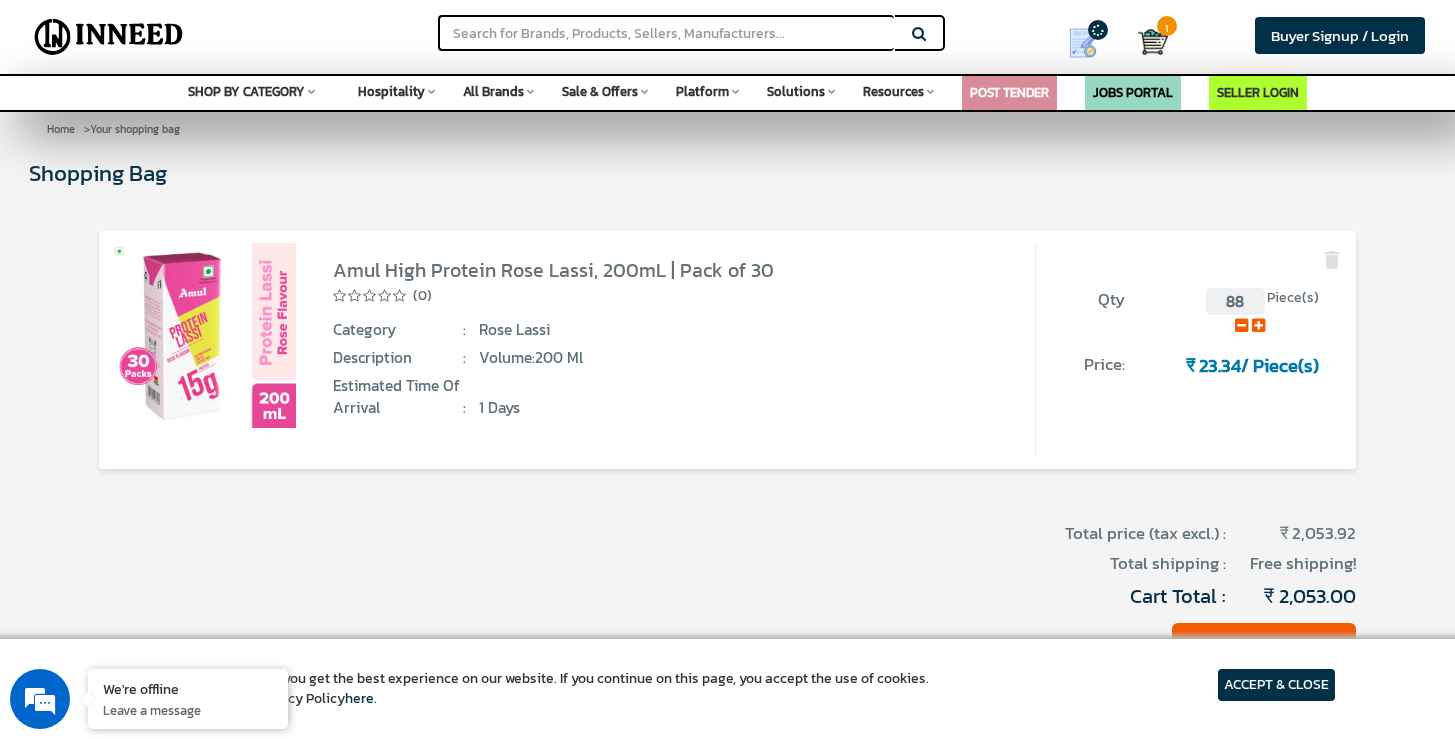 scroll, scrollTop: 0, scrollLeft: 0, axis: both 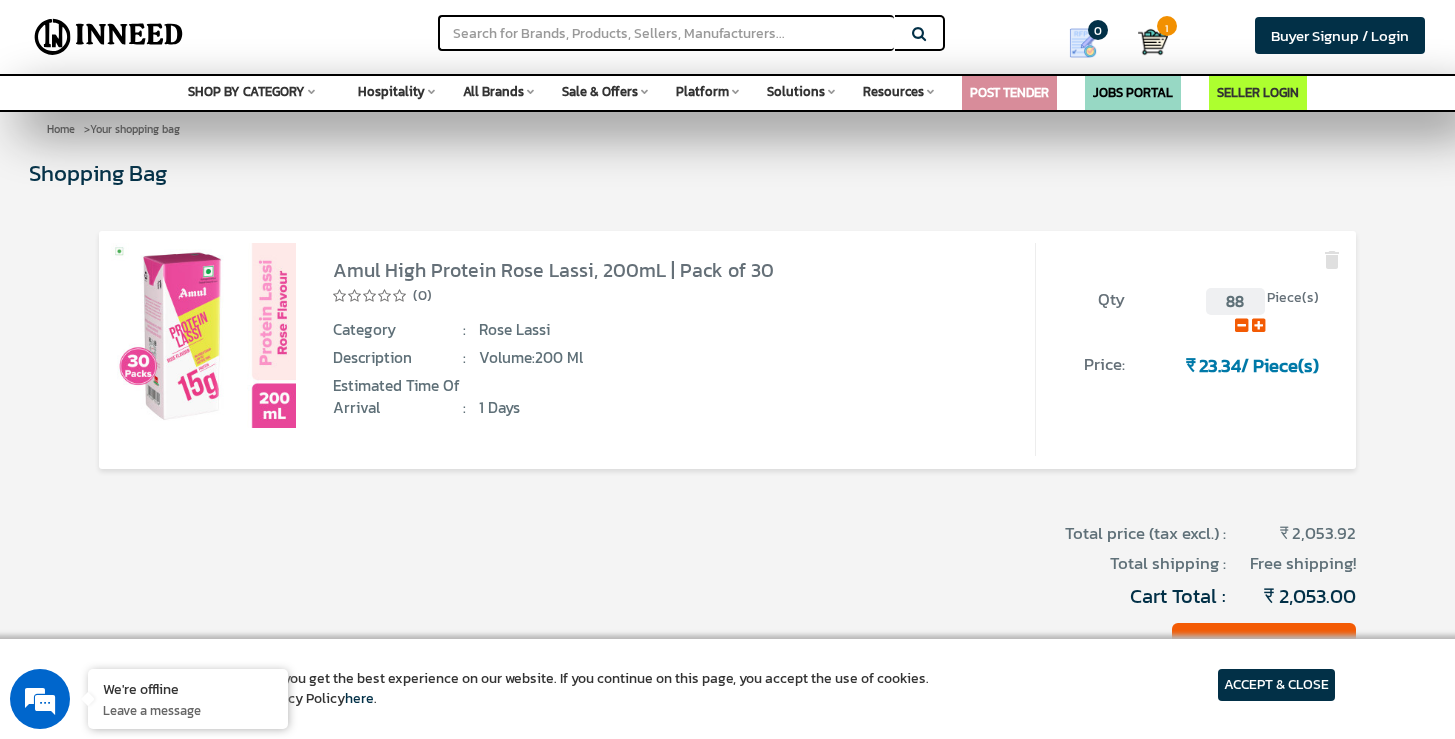 click on "88" at bounding box center [1235, 301] 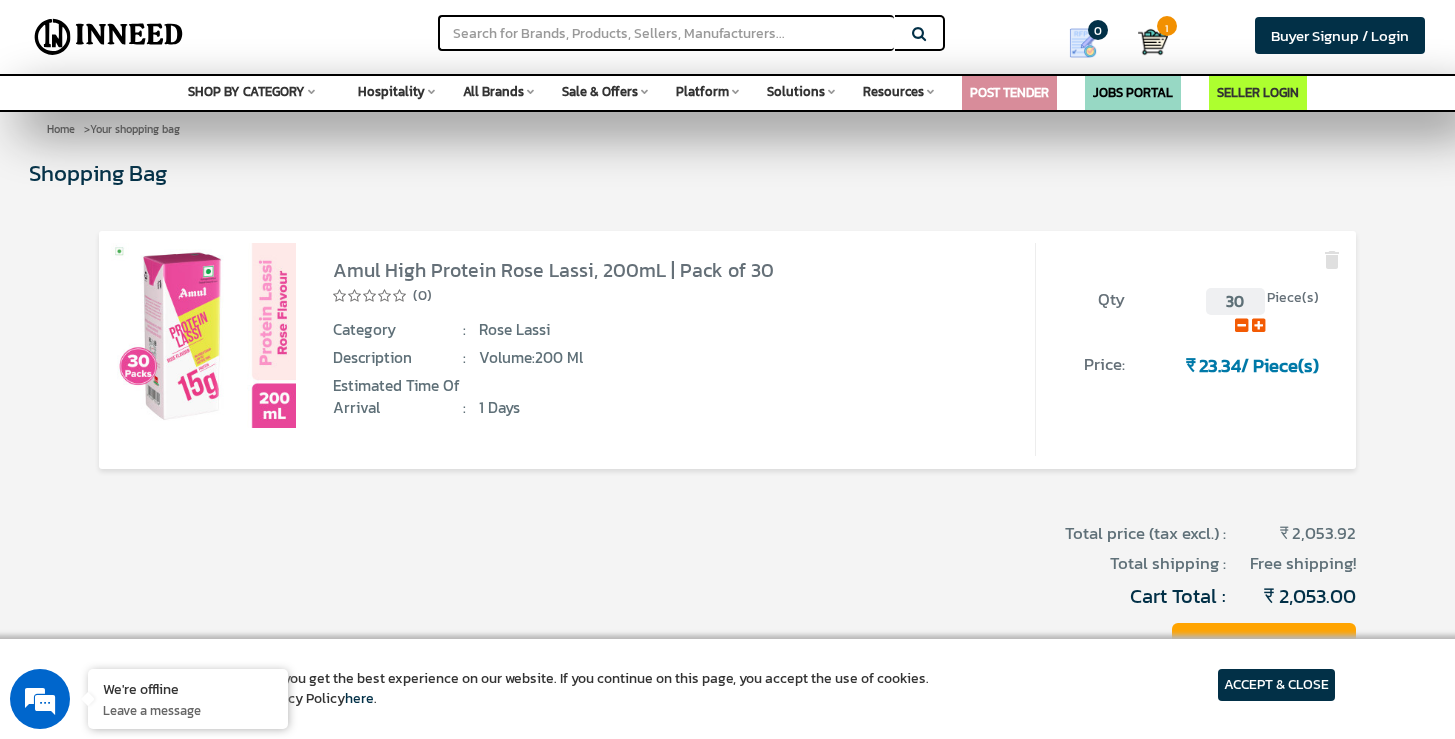 type on "88" 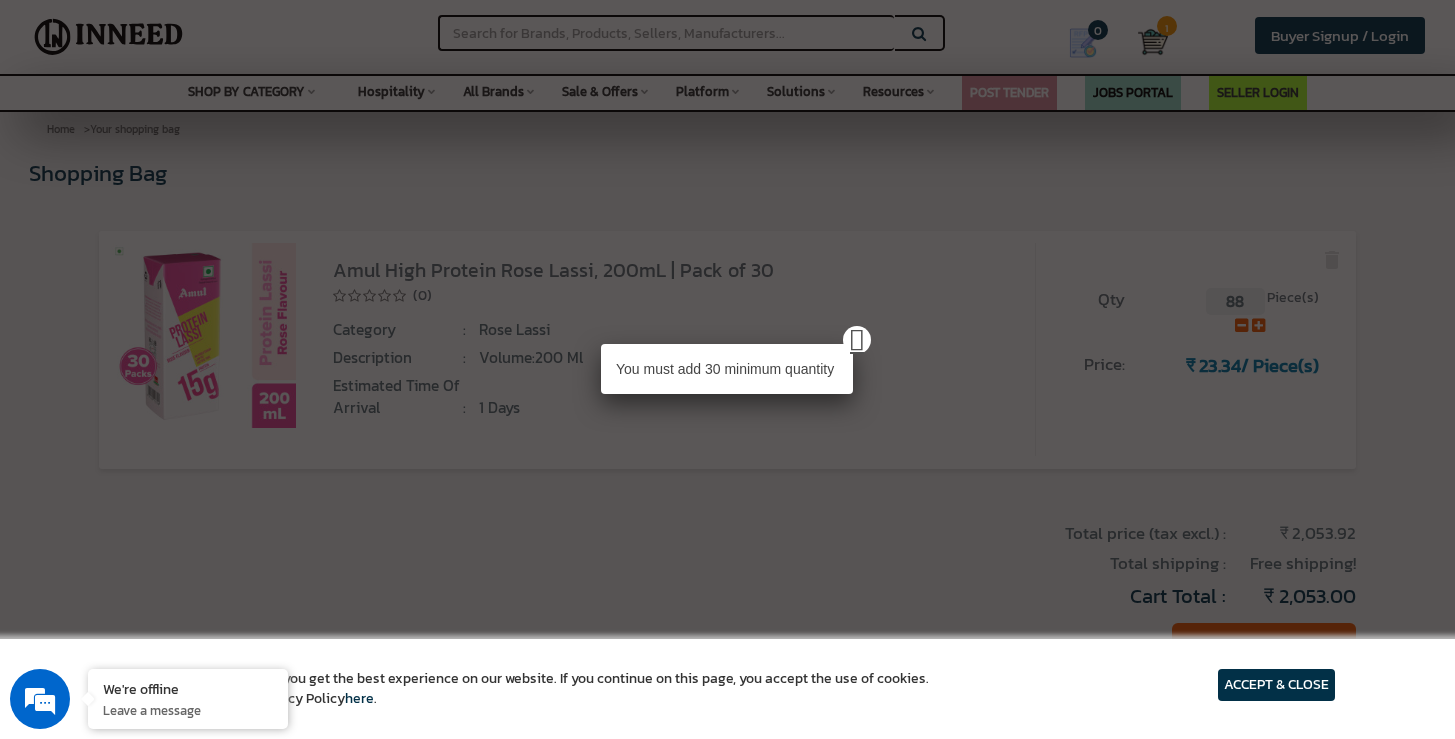 scroll, scrollTop: 0, scrollLeft: 0, axis: both 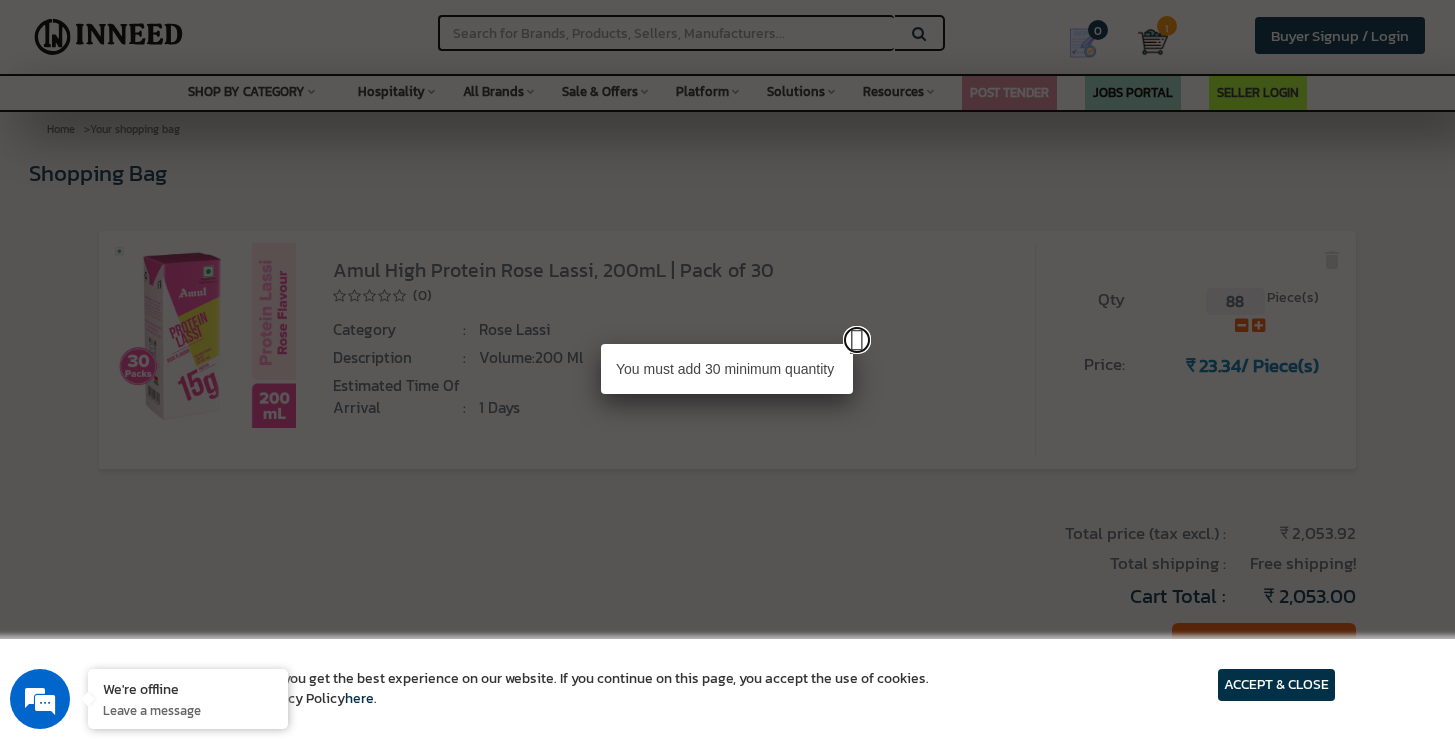 click at bounding box center [857, 340] 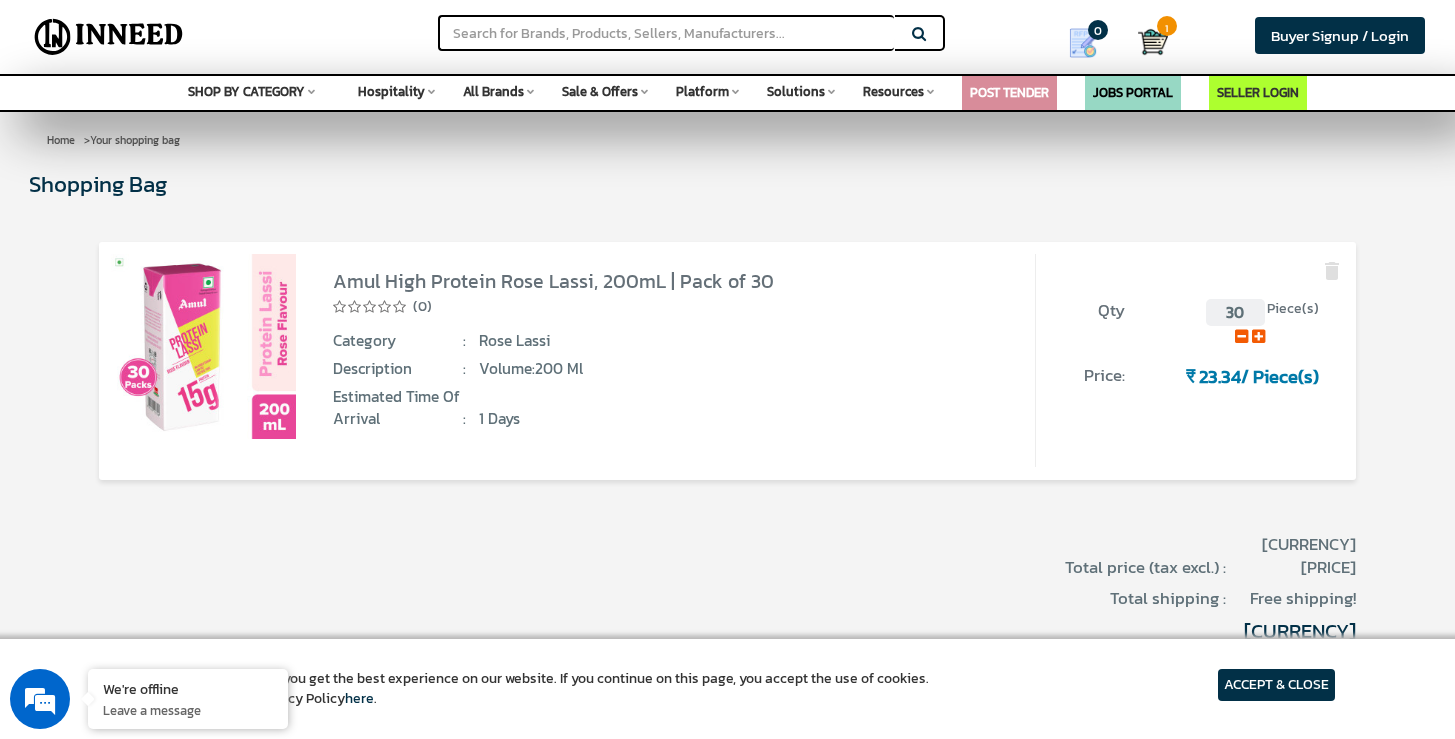 scroll, scrollTop: 11, scrollLeft: 0, axis: vertical 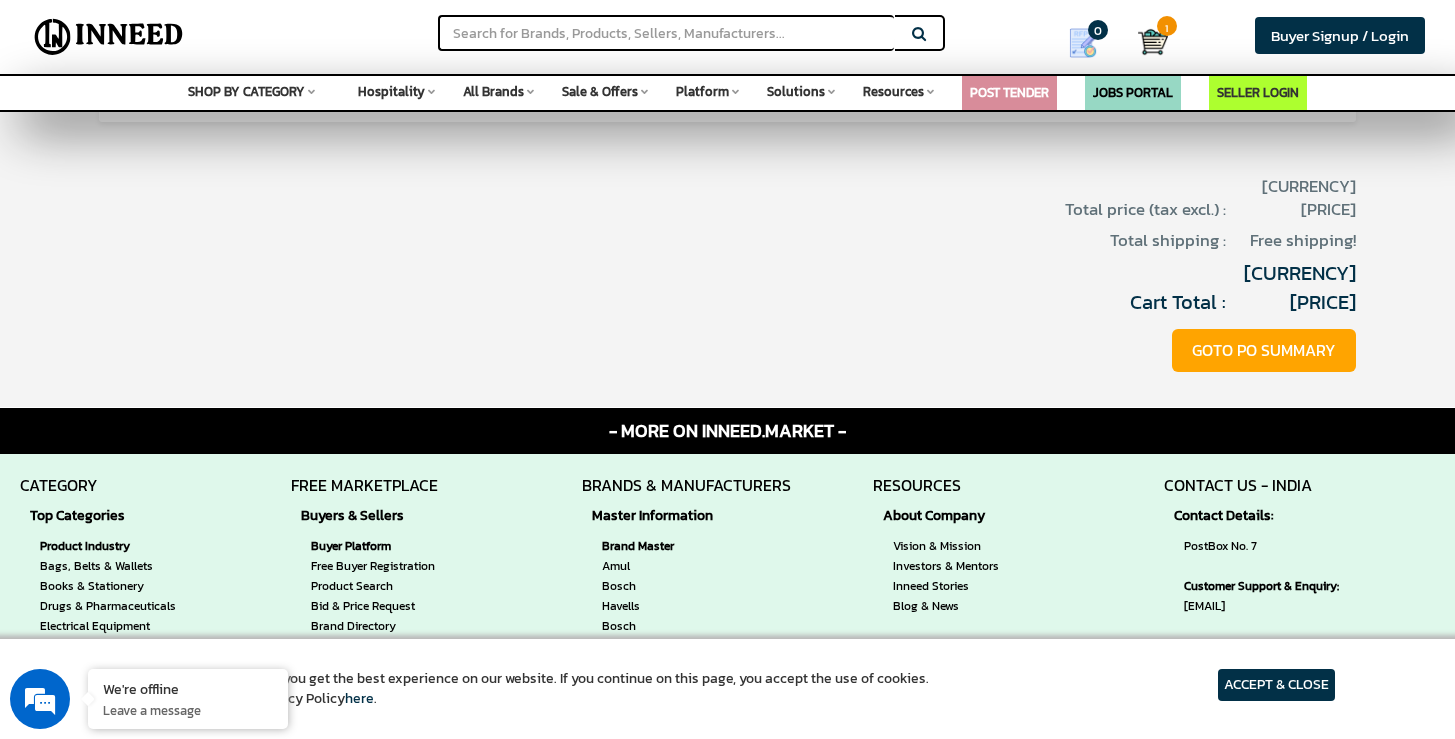 click on "GOTO PO SUMMARY" at bounding box center [1264, 350] 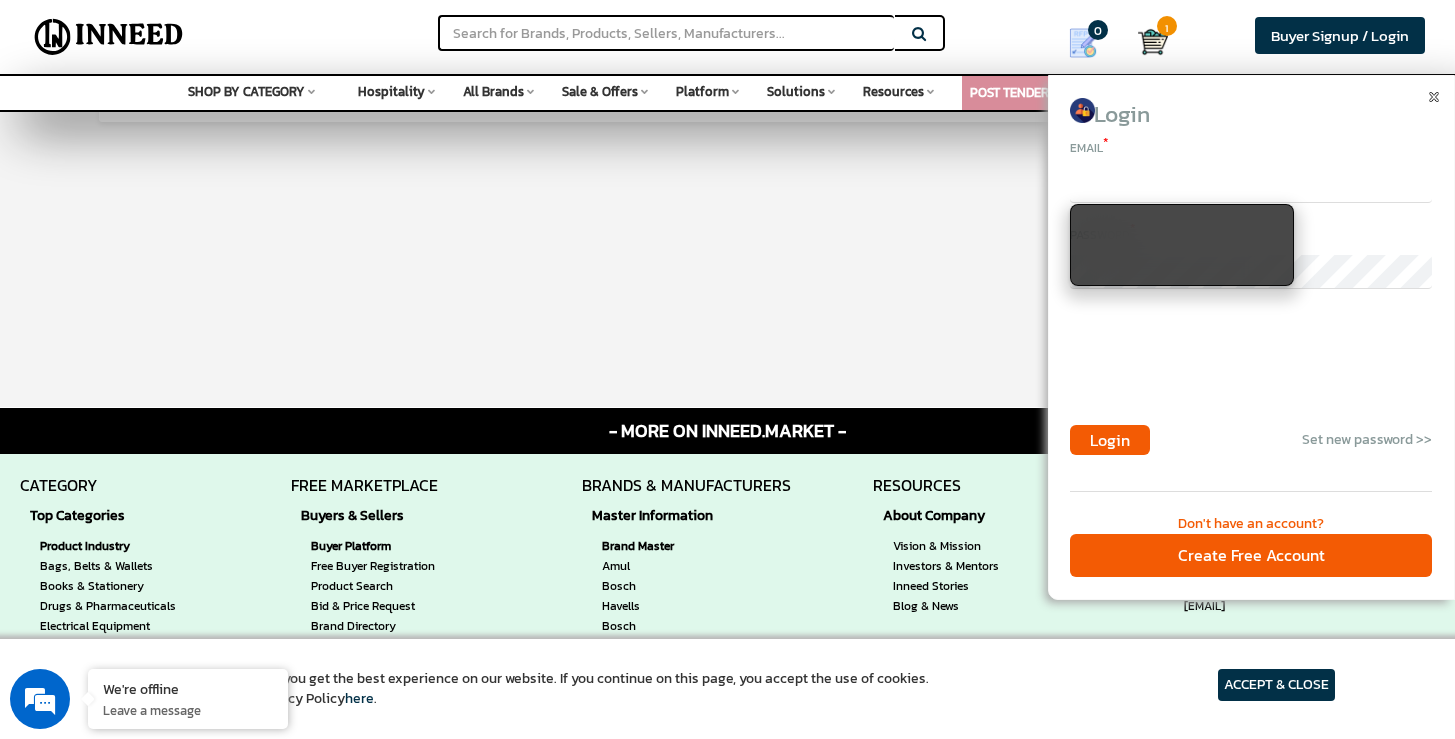 scroll, scrollTop: 0, scrollLeft: 0, axis: both 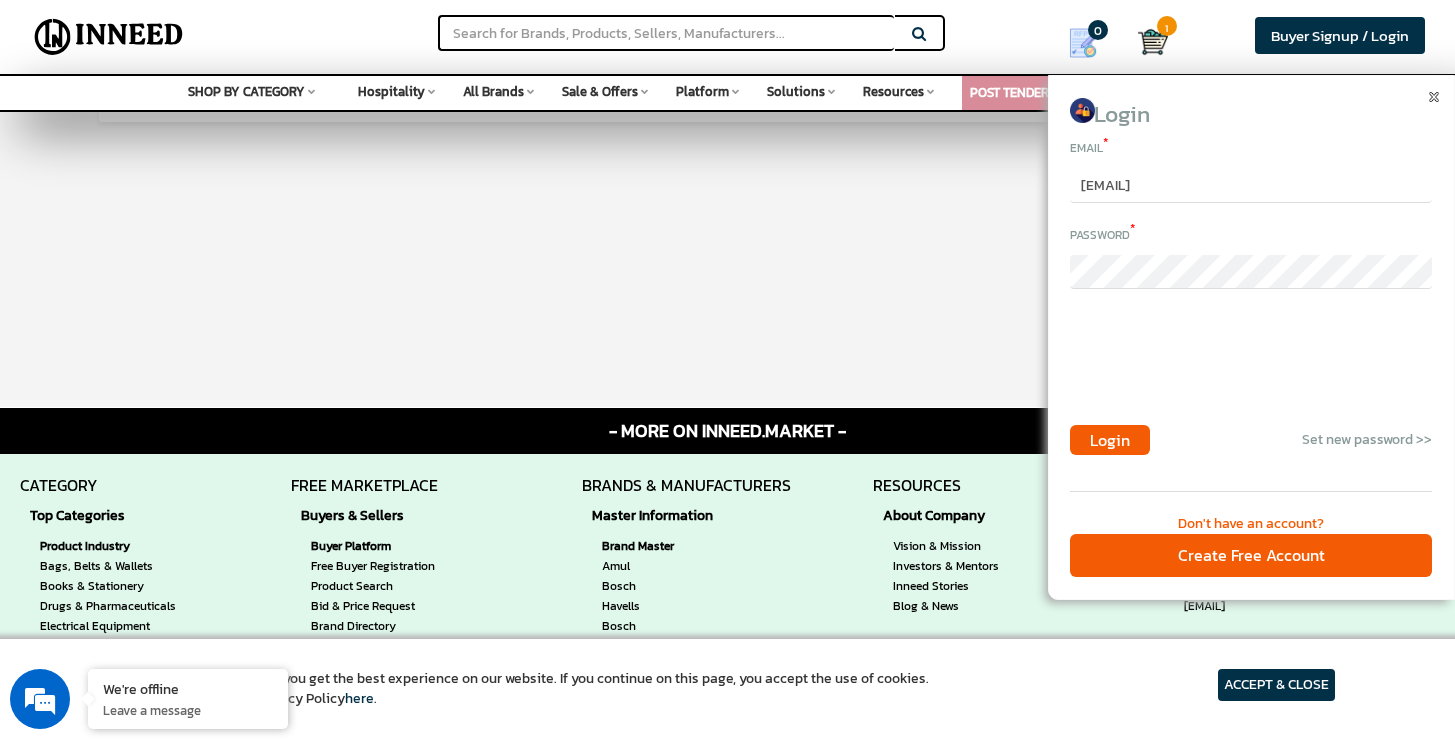type on "[EMAIL]" 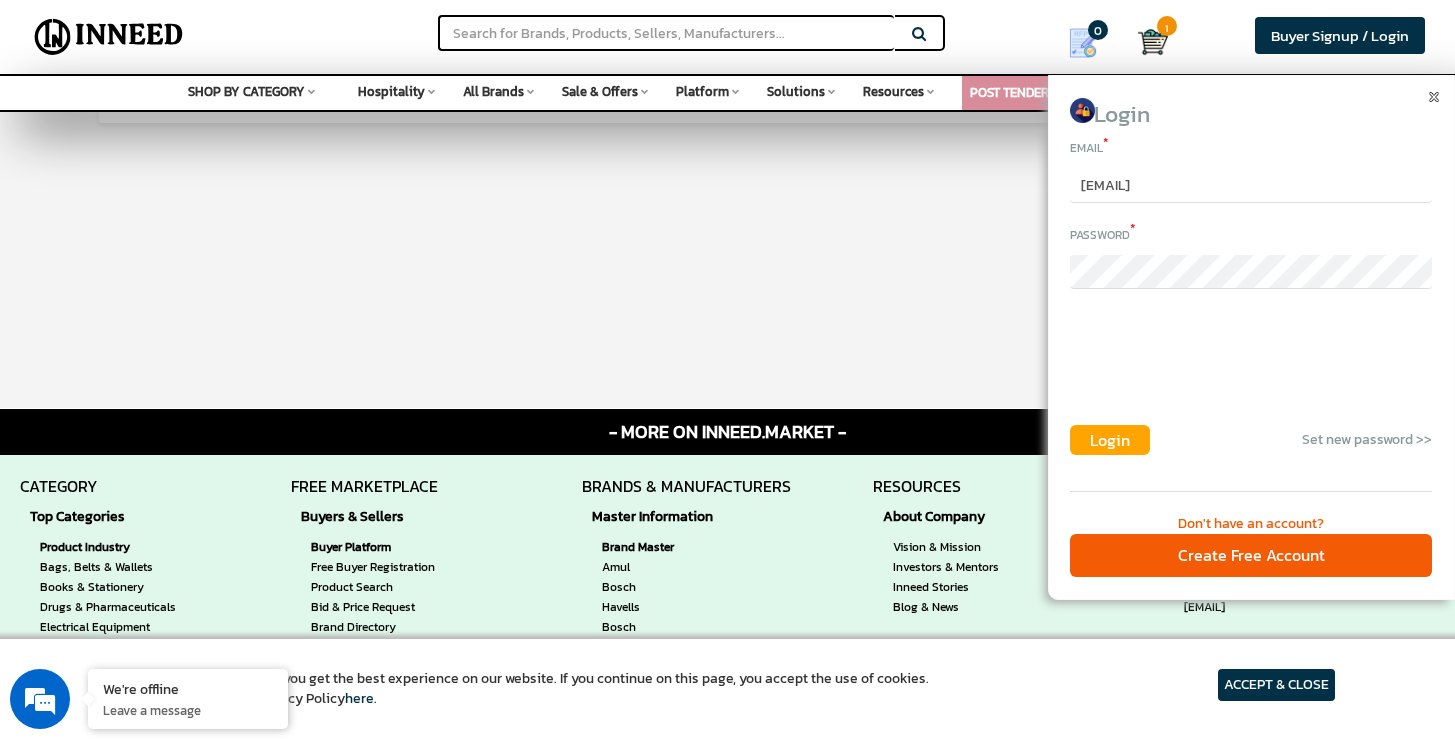 click on "Login" at bounding box center (1110, 440) 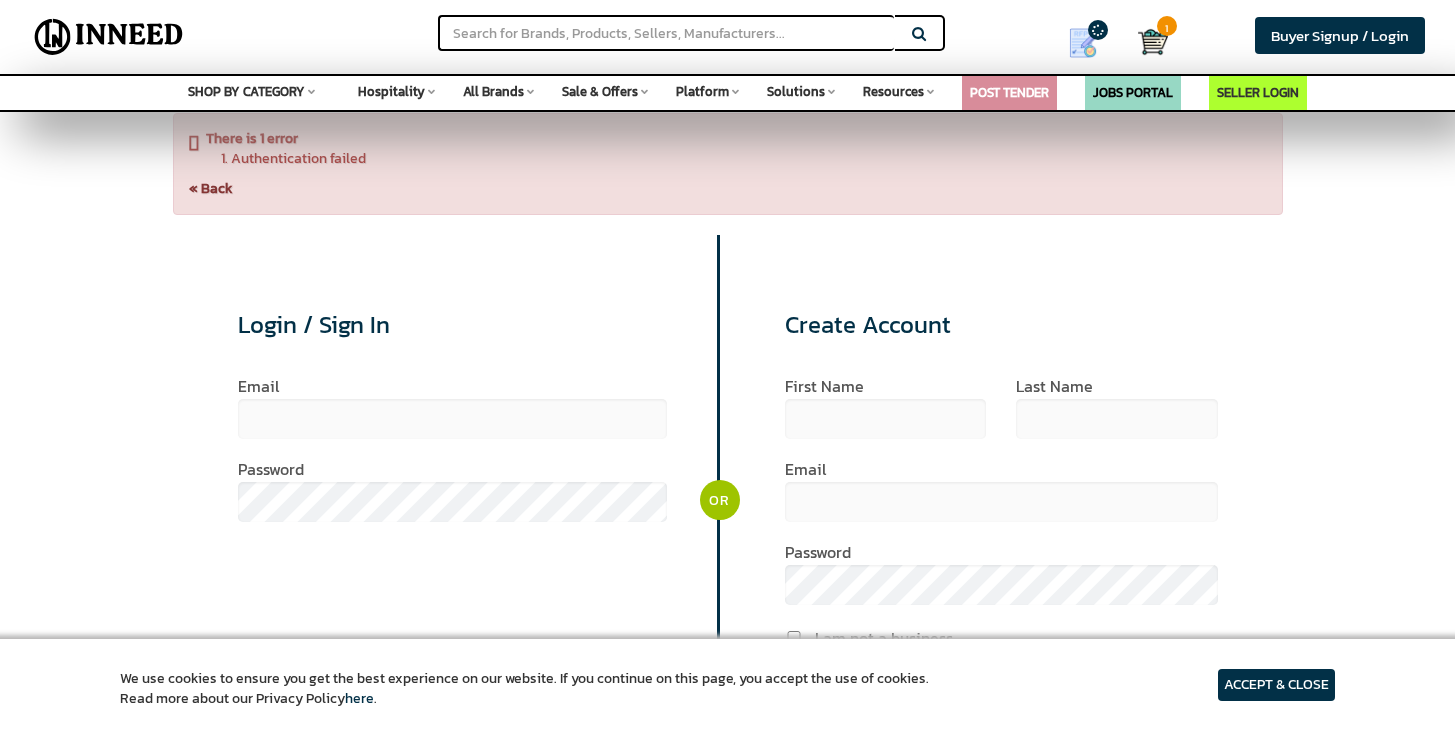 scroll, scrollTop: 0, scrollLeft: 0, axis: both 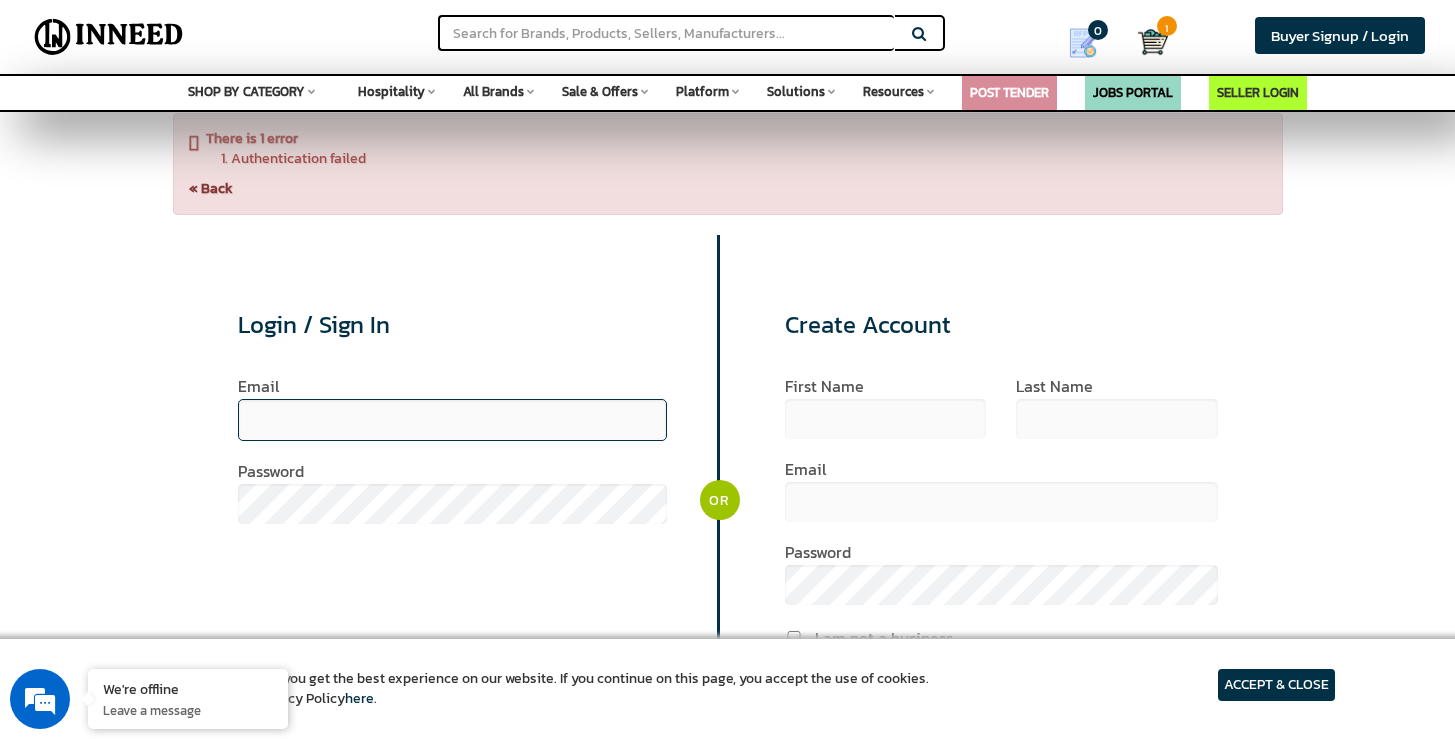 type on "[EMAIL]" 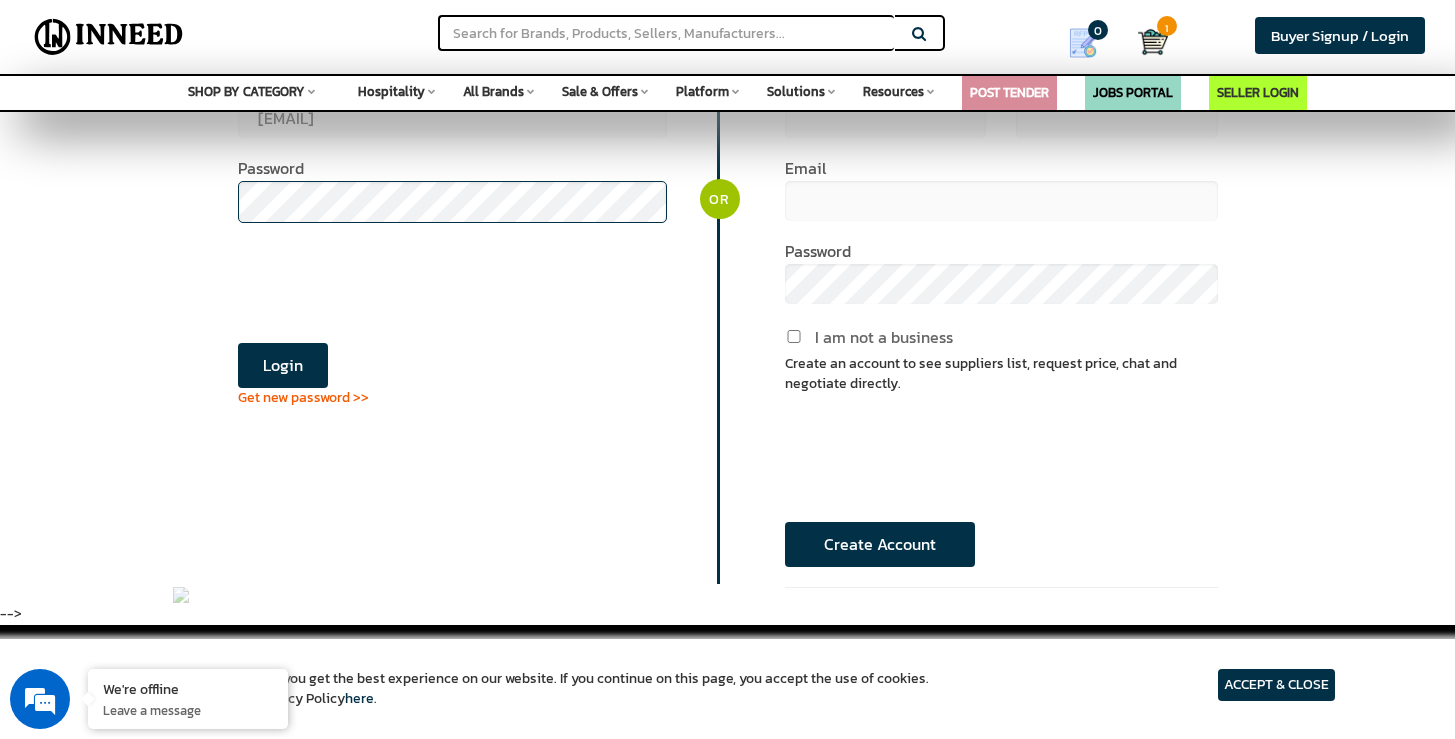 scroll, scrollTop: 305, scrollLeft: 0, axis: vertical 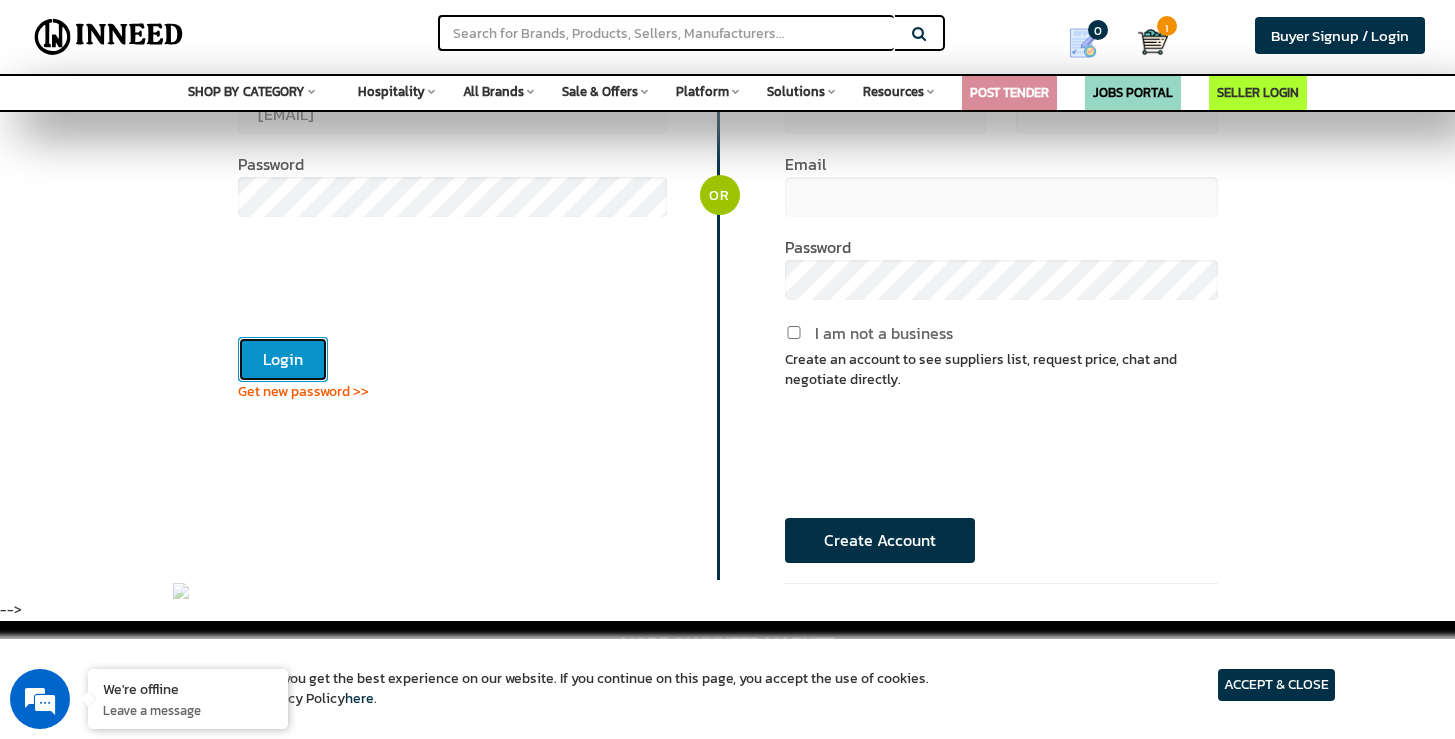 click on "Login" at bounding box center [283, 359] 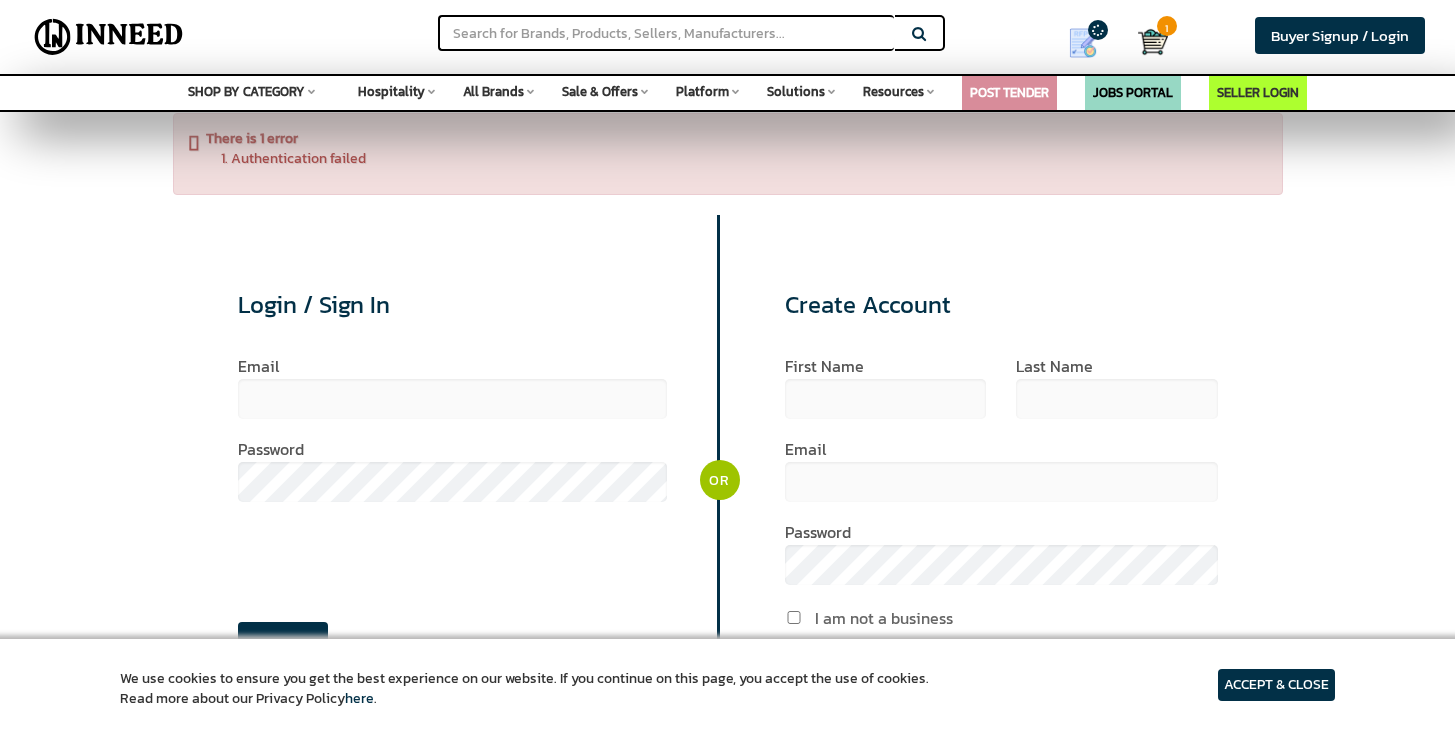 scroll, scrollTop: 0, scrollLeft: 0, axis: both 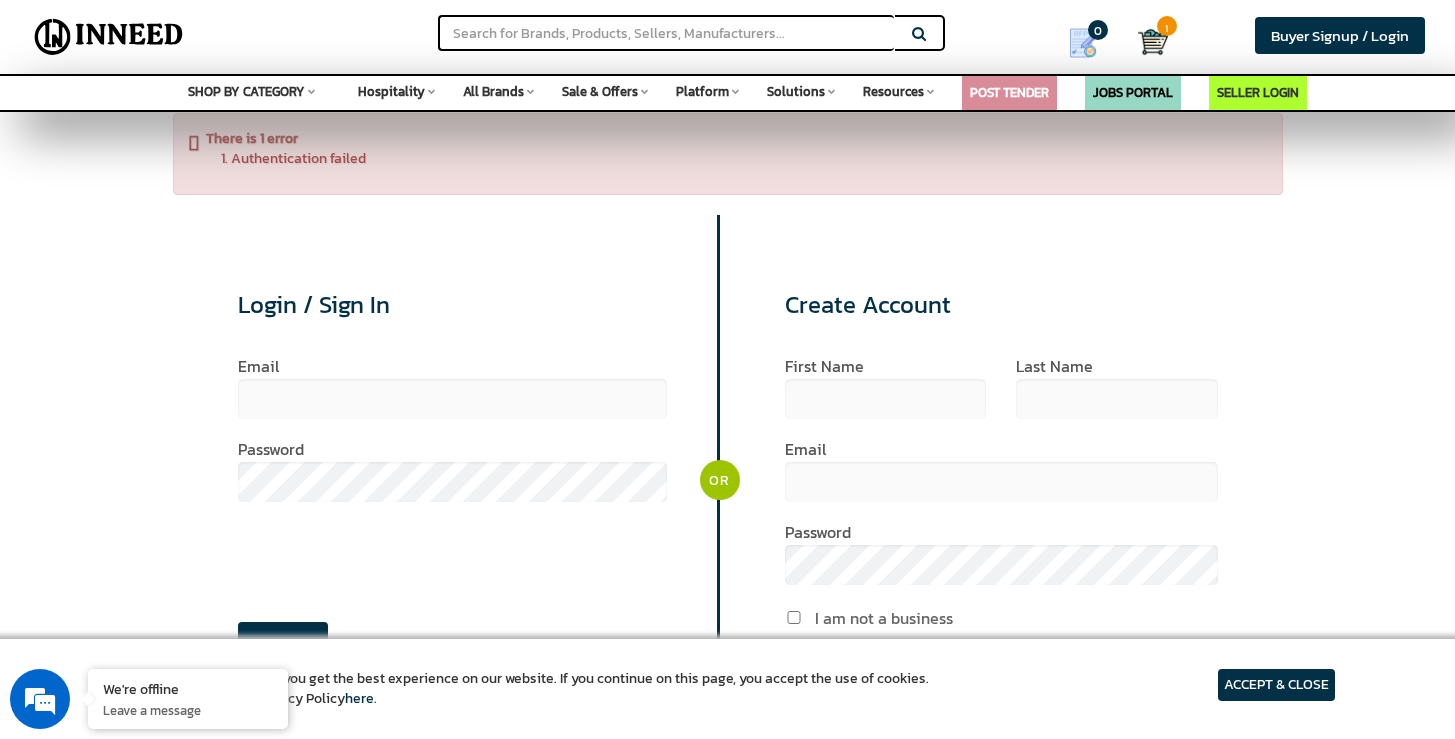 click at bounding box center (453, 399) 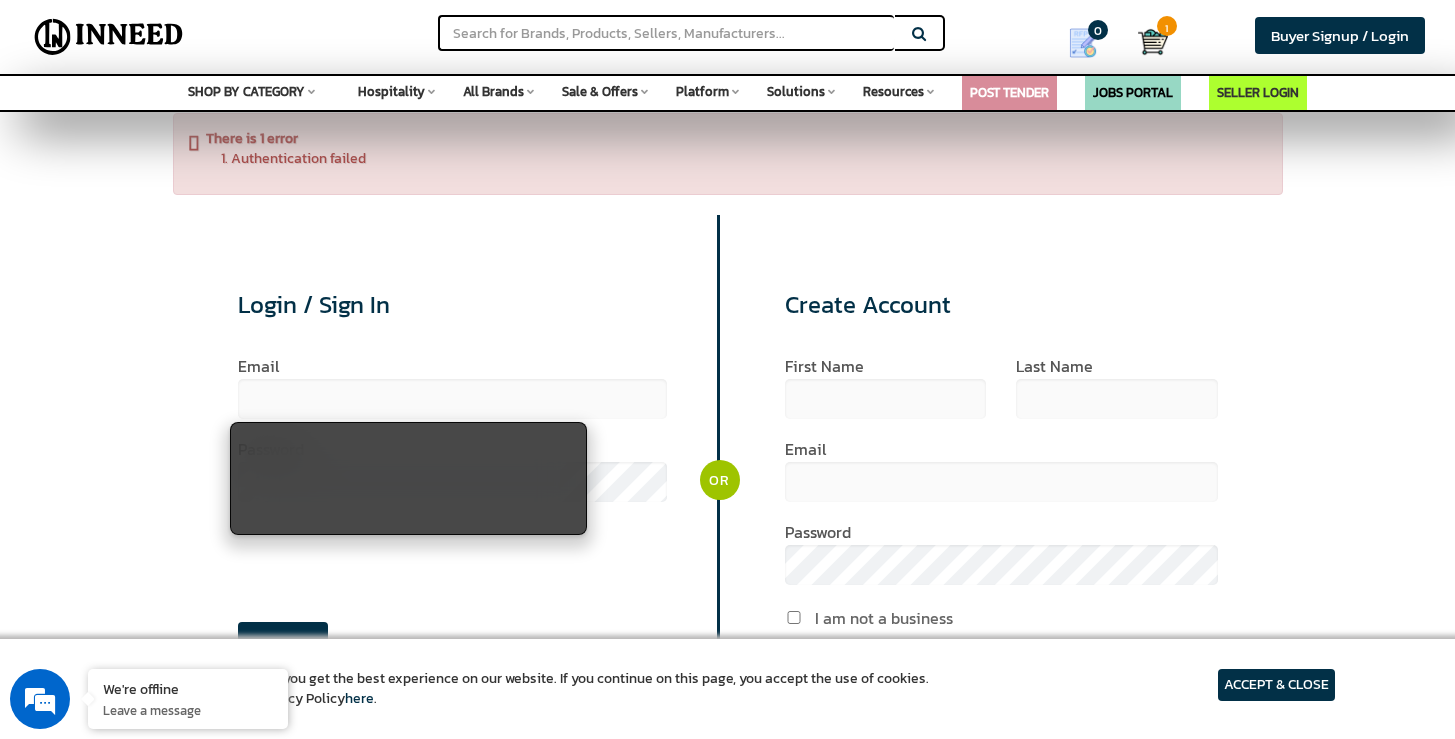 scroll, scrollTop: 0, scrollLeft: 0, axis: both 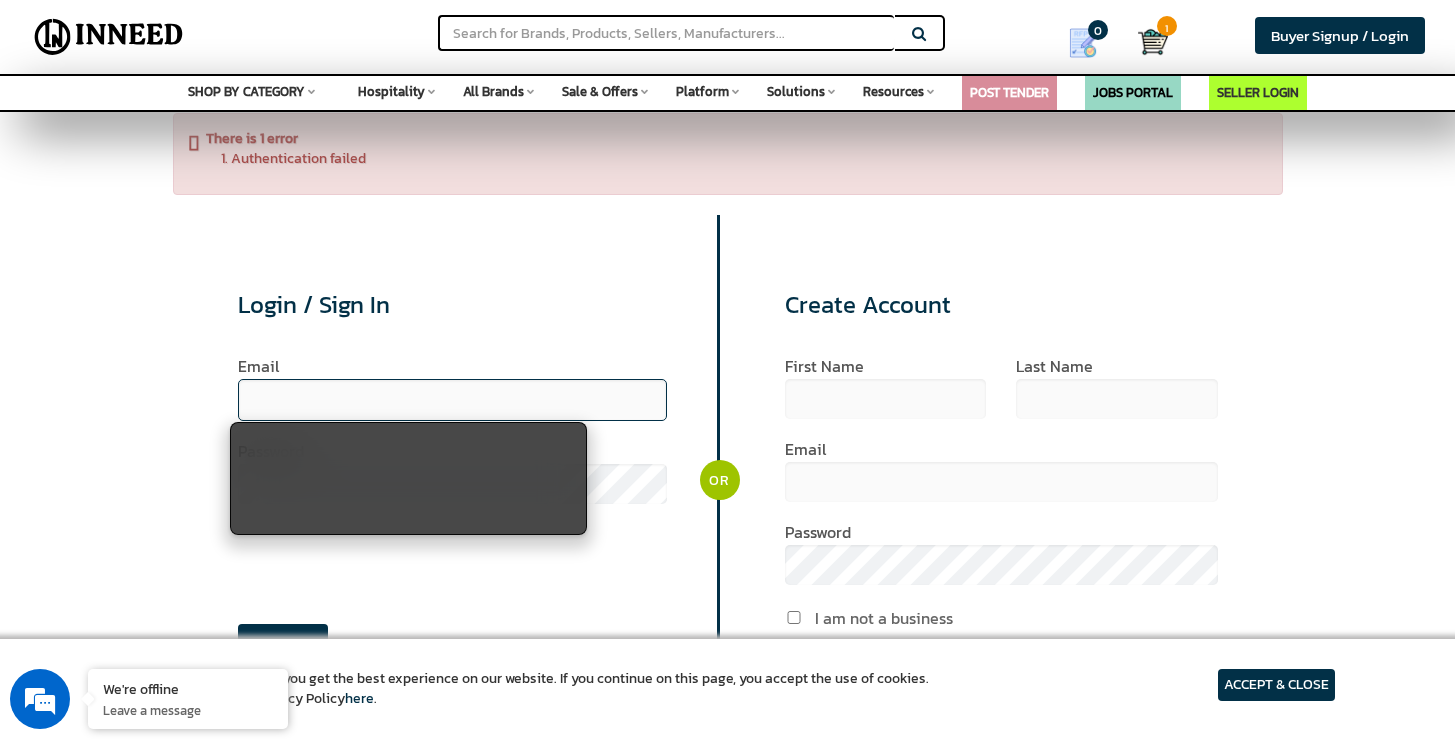 type on "[EMAIL]" 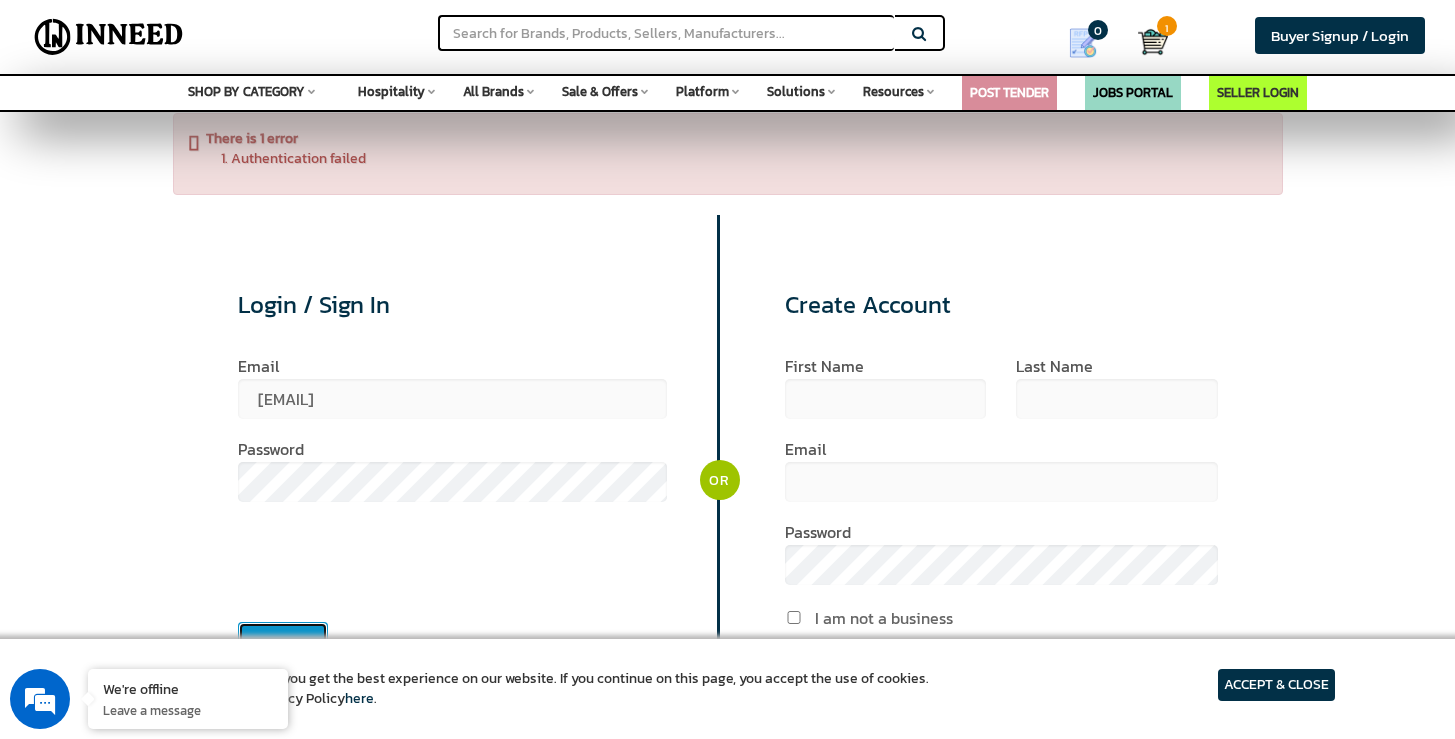 click on "Login" at bounding box center [283, 644] 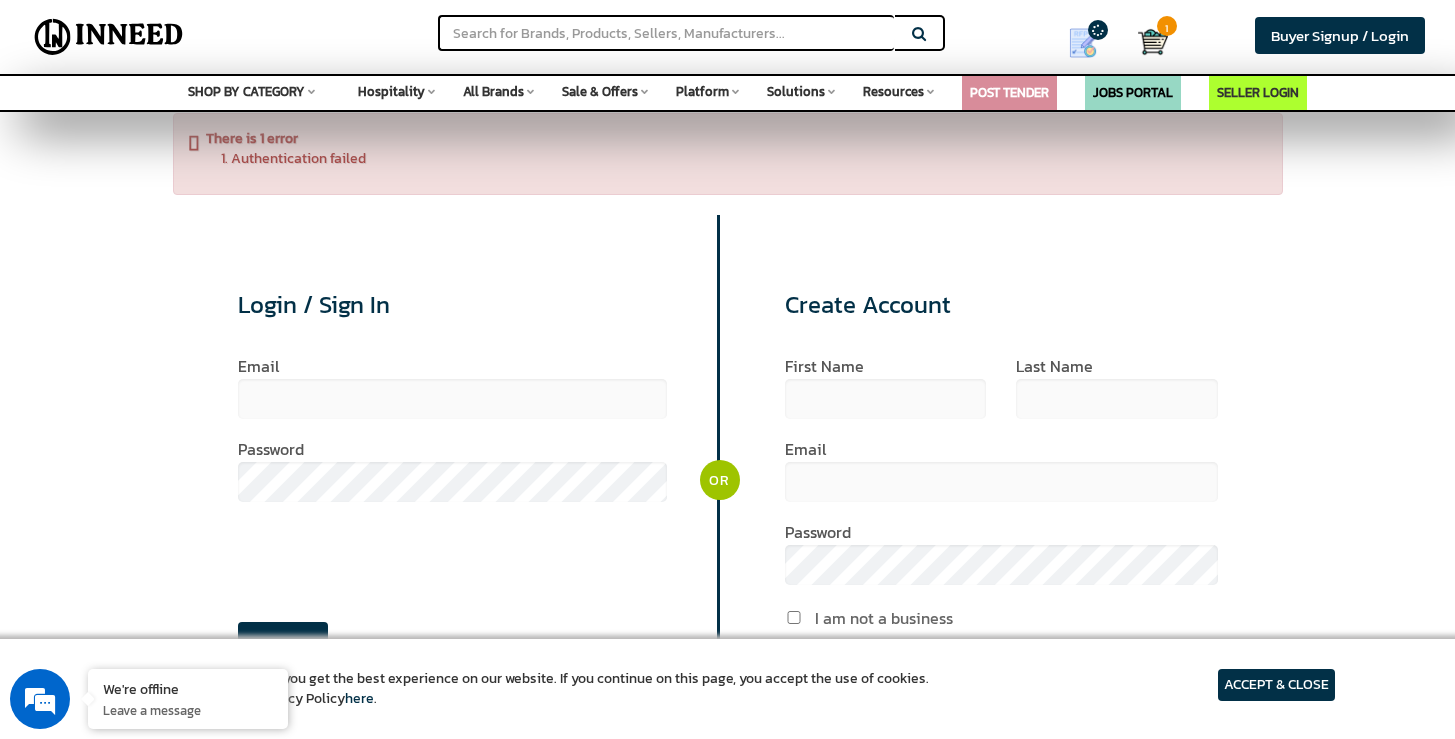 scroll, scrollTop: 0, scrollLeft: 0, axis: both 